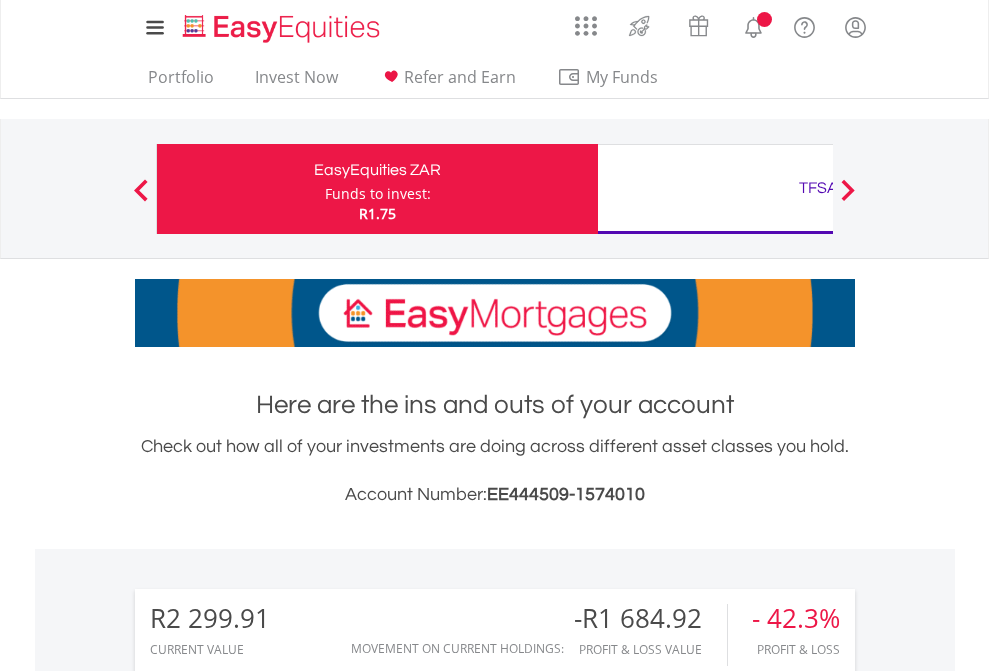 scroll, scrollTop: 0, scrollLeft: 0, axis: both 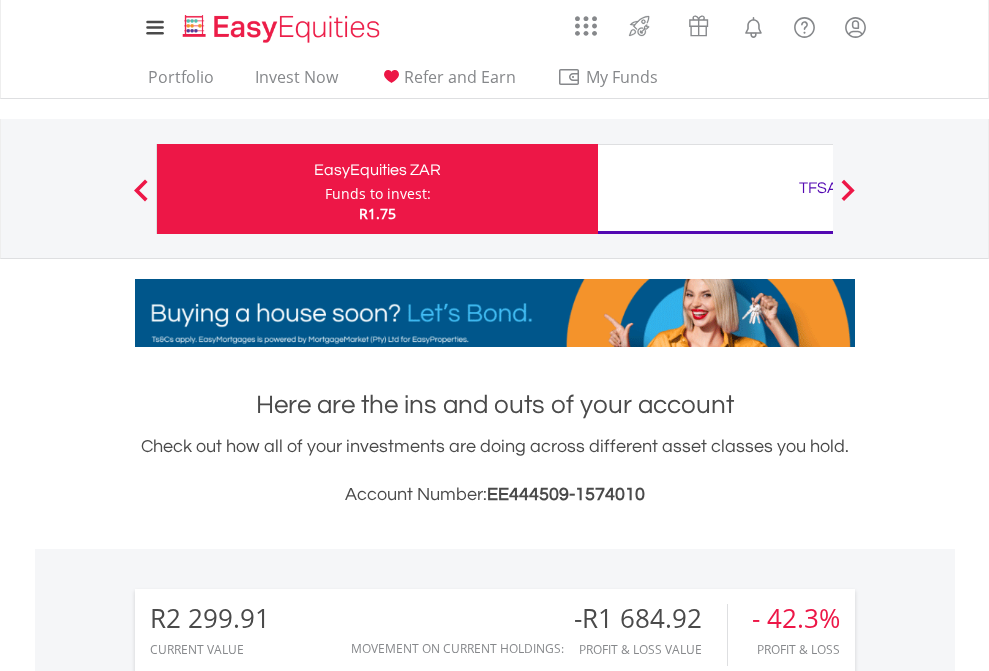 click on "Funds to invest:" at bounding box center (378, 194) 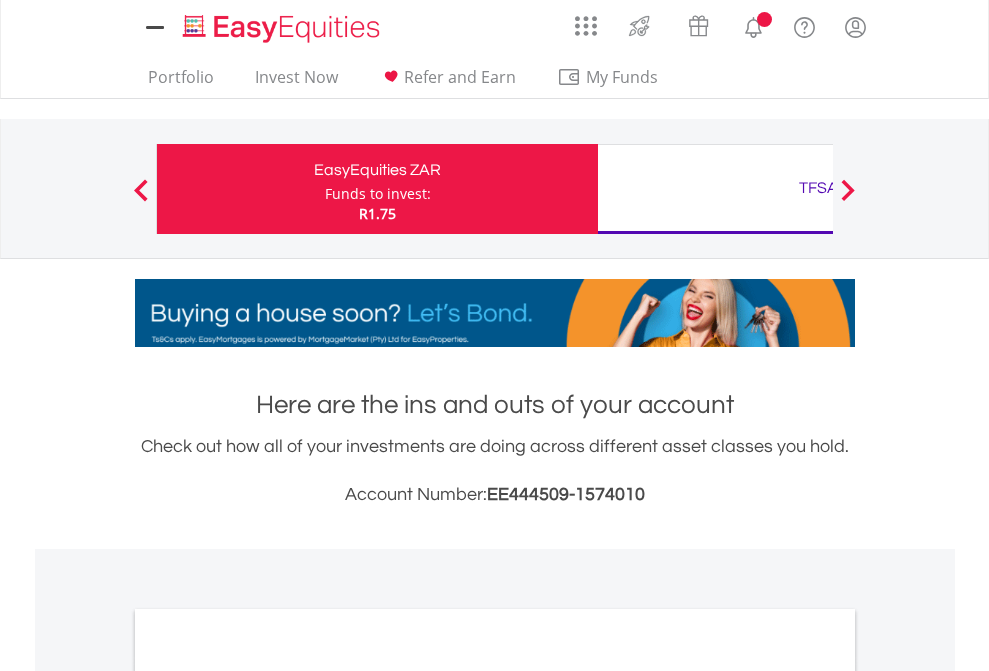 scroll, scrollTop: 0, scrollLeft: 0, axis: both 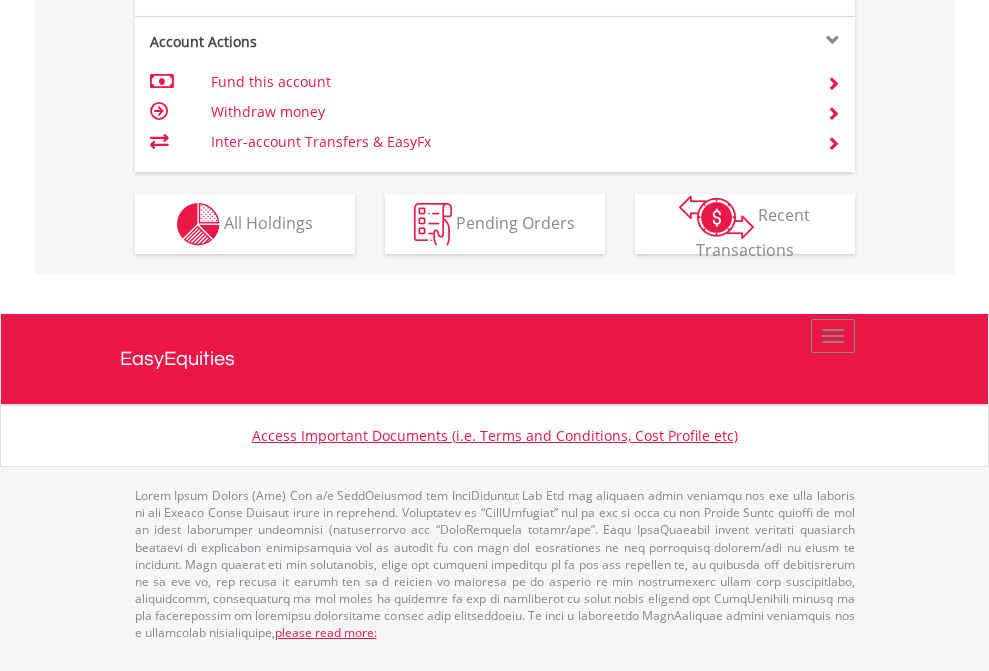 click on "Investment types" at bounding box center [706, -337] 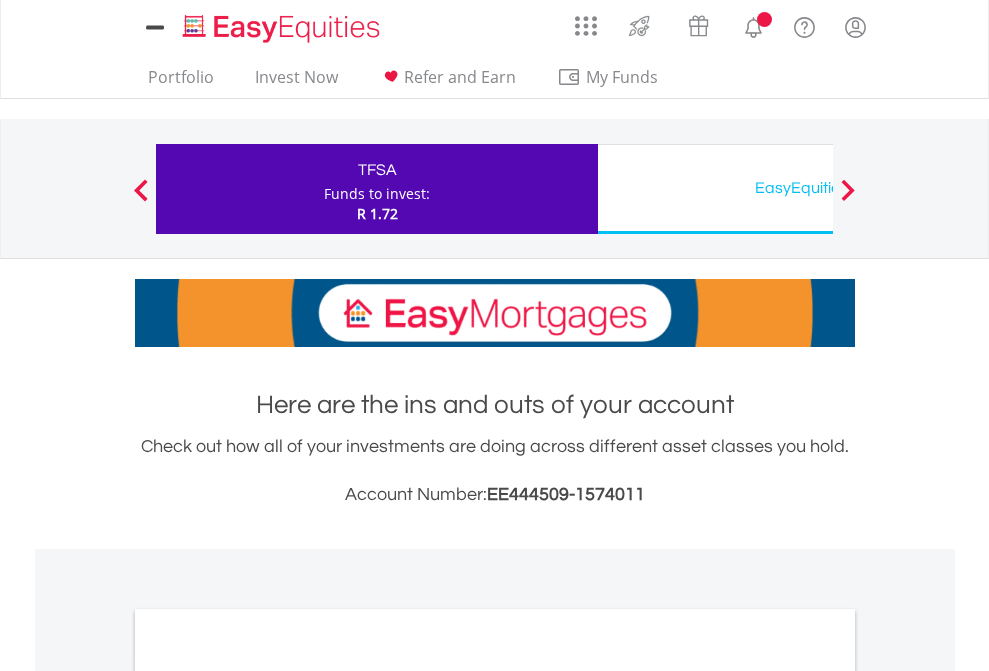 scroll, scrollTop: 0, scrollLeft: 0, axis: both 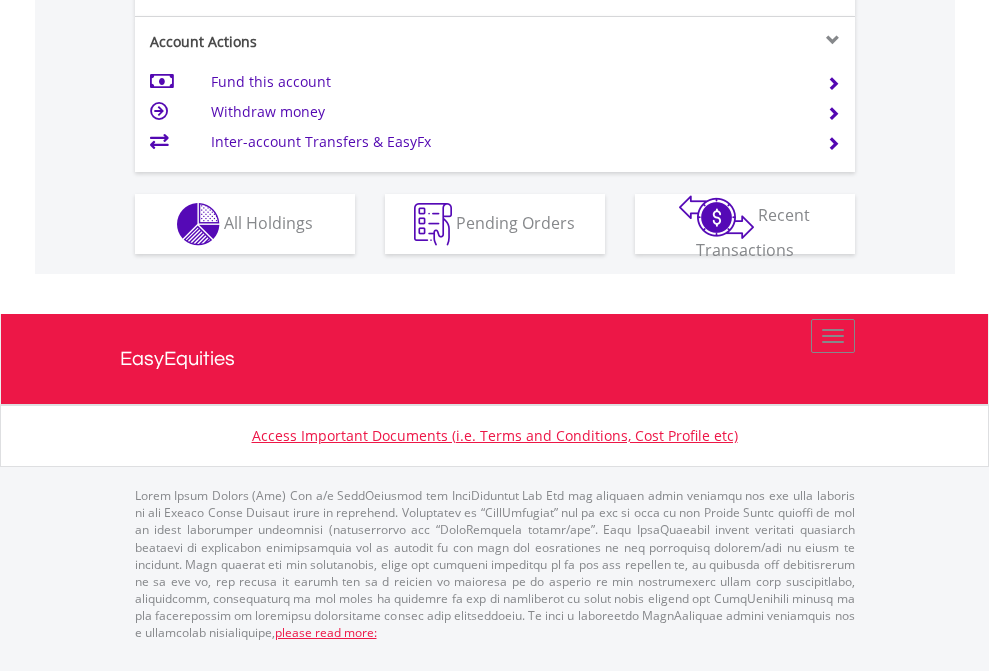 click on "Investment types" at bounding box center (706, -337) 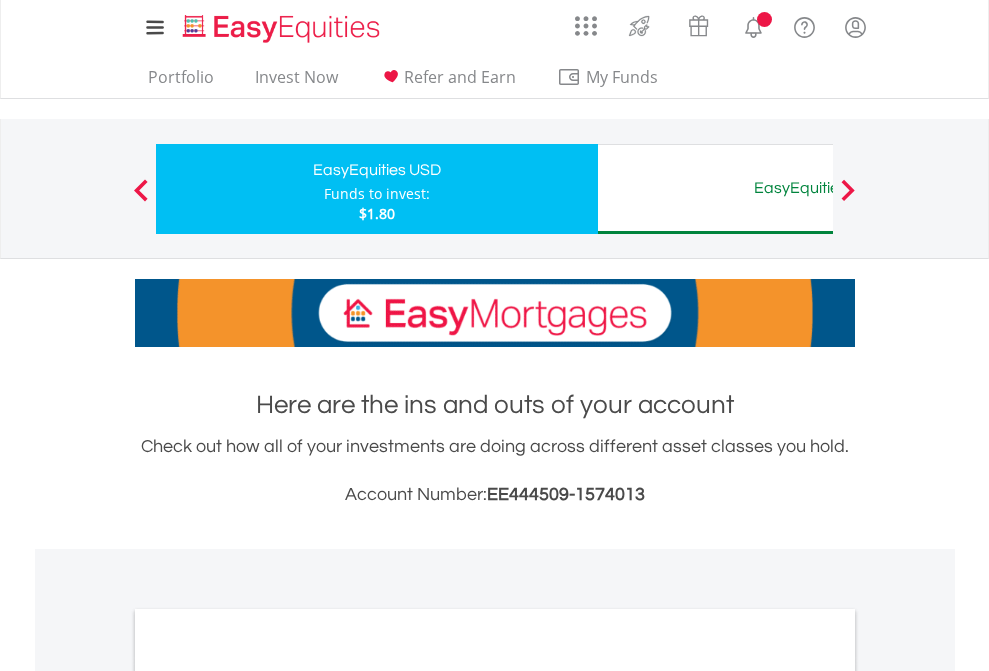 scroll, scrollTop: 0, scrollLeft: 0, axis: both 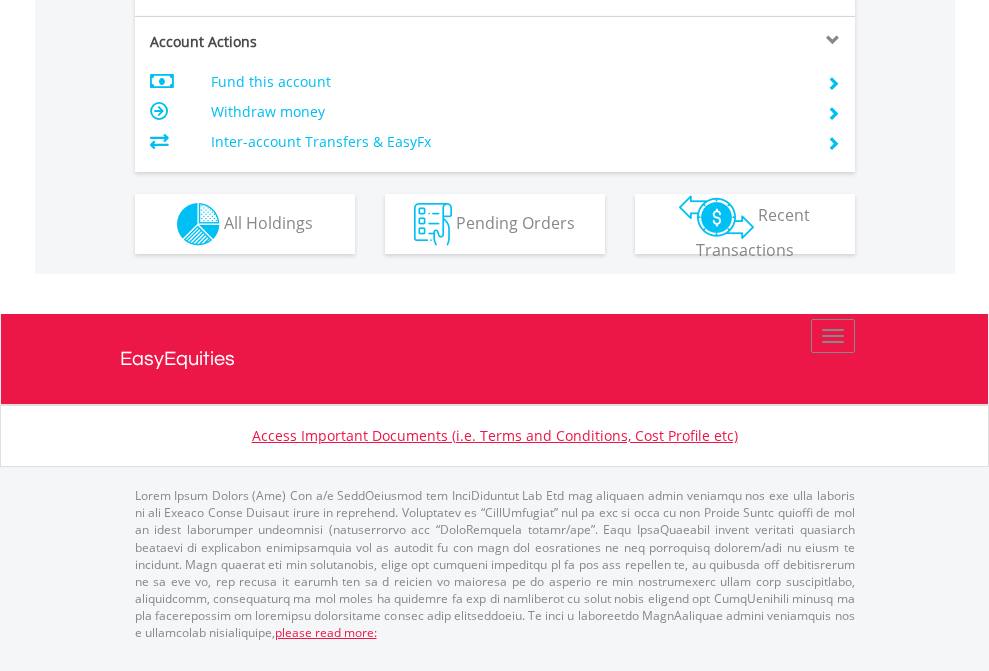 click on "Investment types" at bounding box center [706, -337] 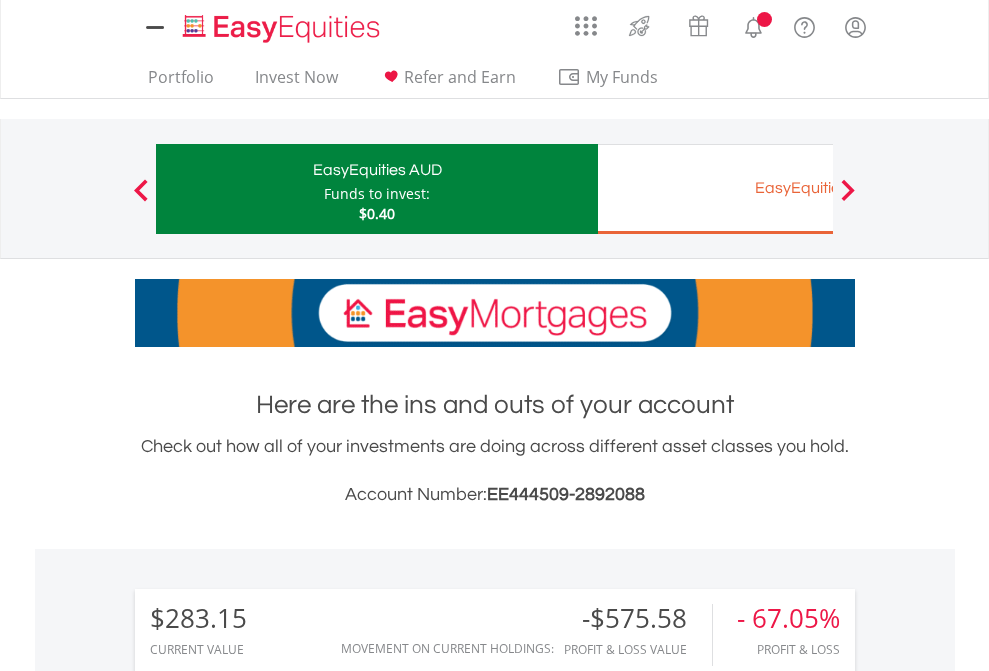 scroll, scrollTop: 0, scrollLeft: 0, axis: both 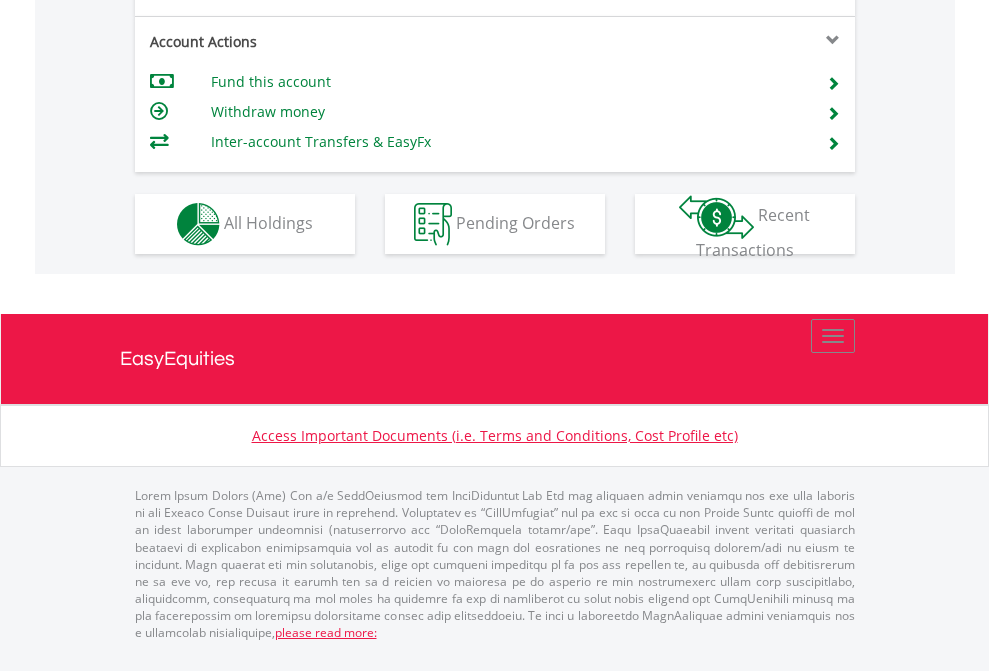 click on "Investment types" at bounding box center [706, -337] 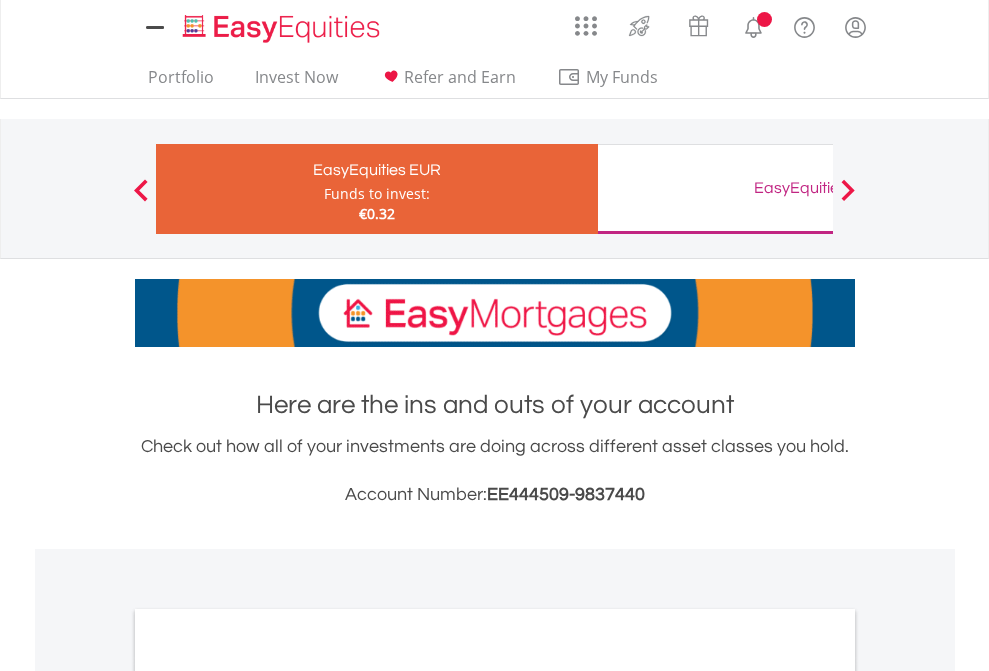 scroll, scrollTop: 0, scrollLeft: 0, axis: both 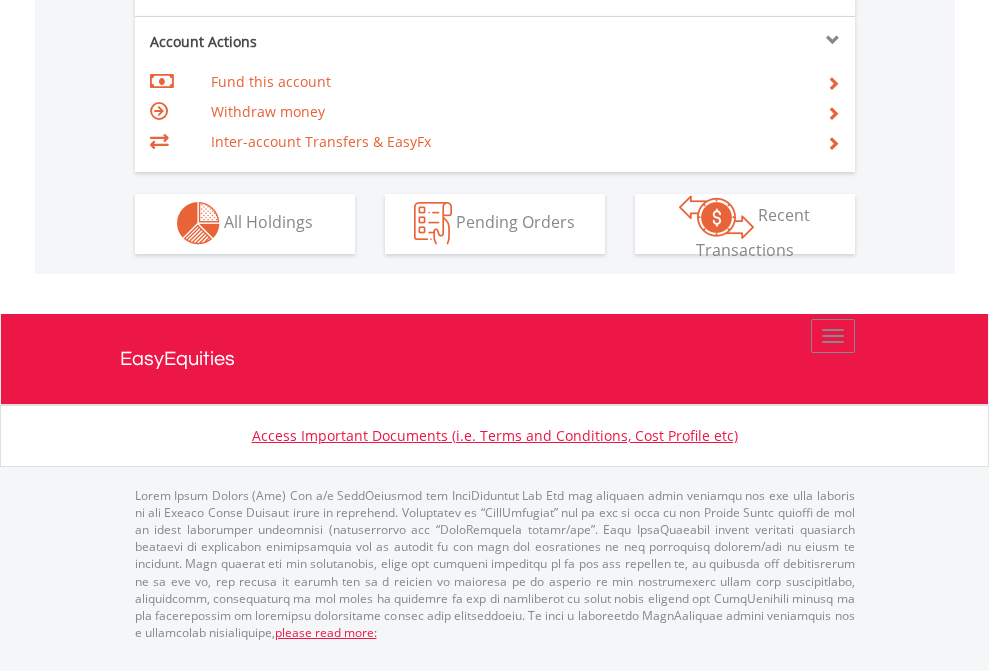 click on "Investment types" at bounding box center (706, -353) 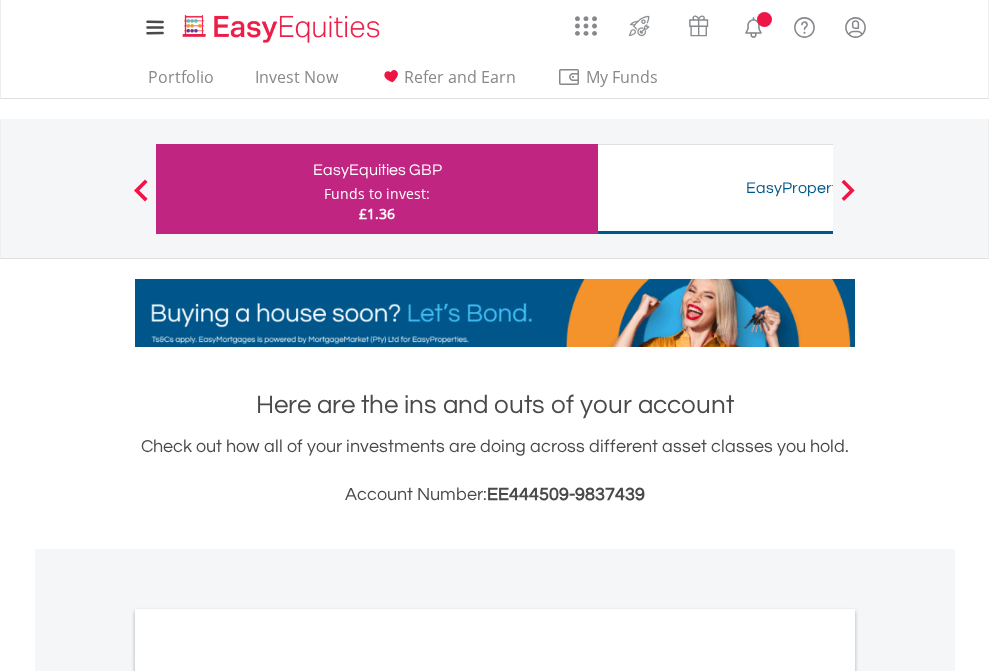 scroll, scrollTop: 0, scrollLeft: 0, axis: both 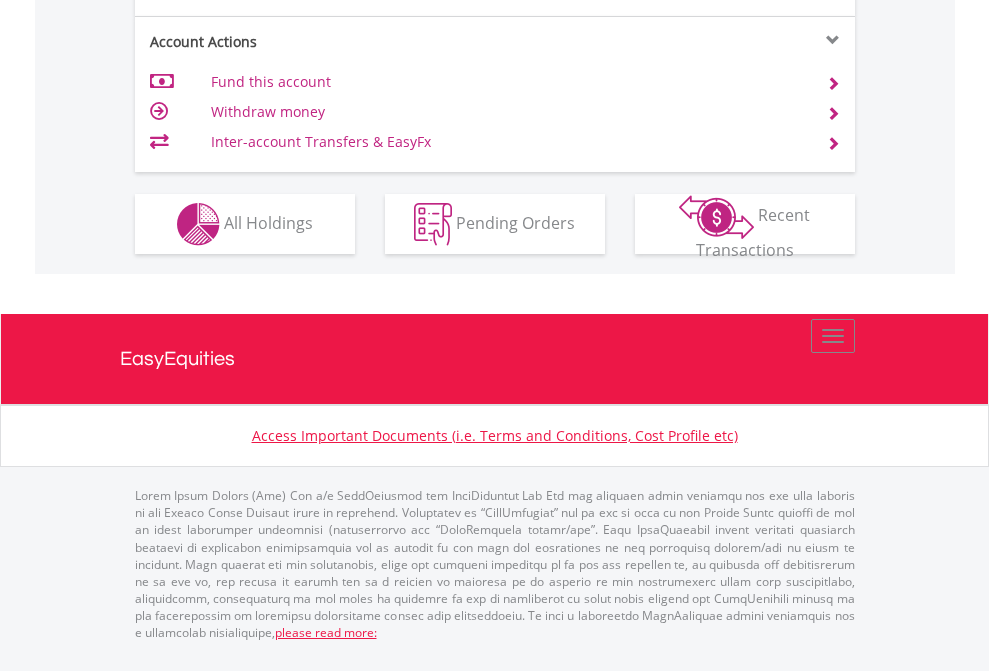 click on "Investment types" at bounding box center [706, -337] 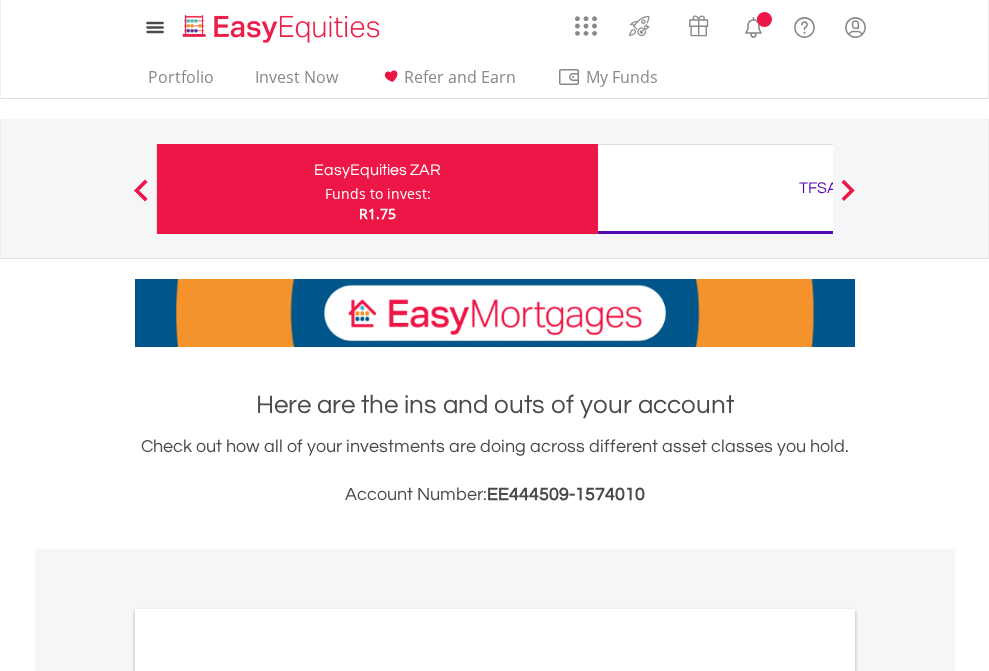 scroll, scrollTop: 0, scrollLeft: 0, axis: both 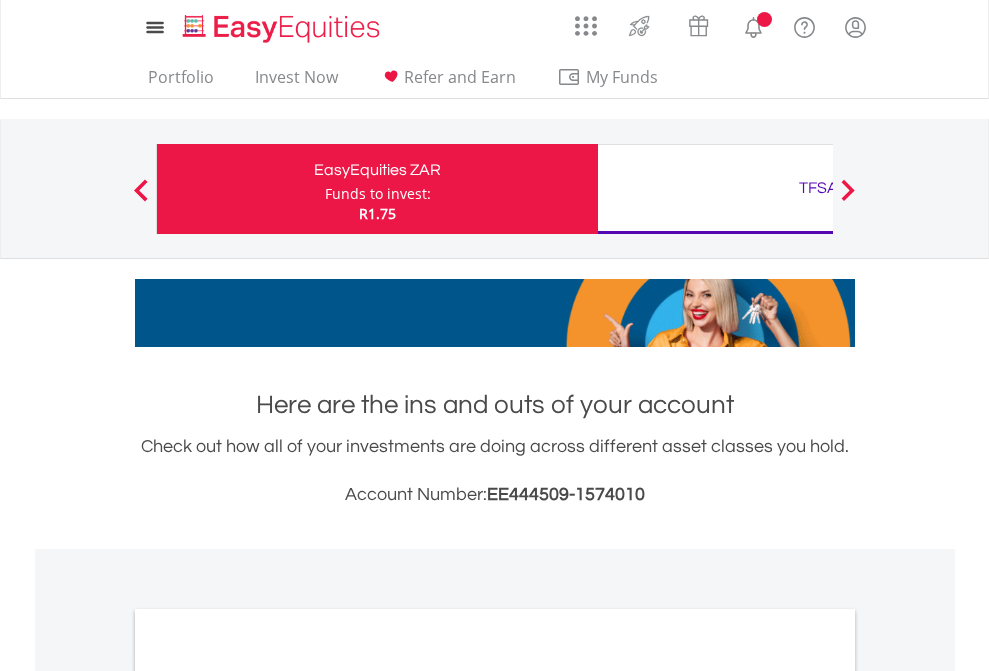 click on "All Holdings" at bounding box center [268, 1096] 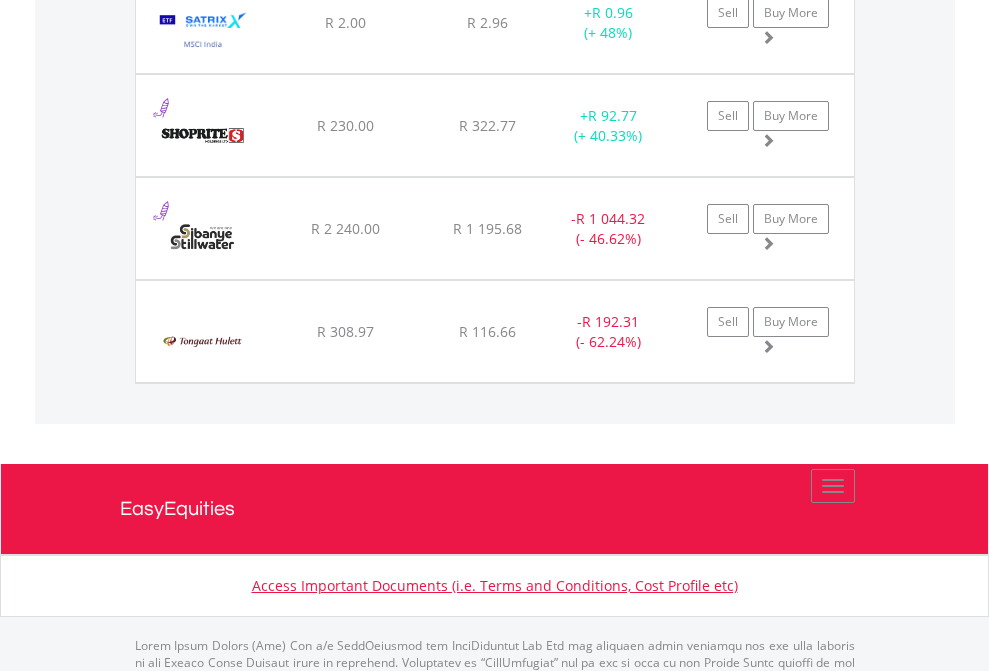 scroll, scrollTop: 2345, scrollLeft: 0, axis: vertical 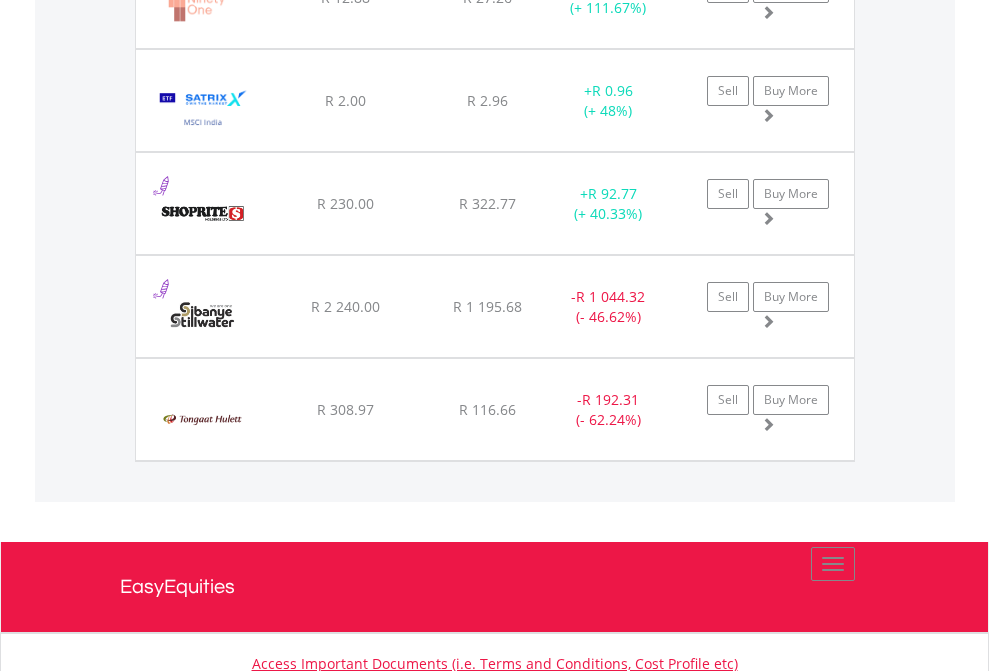 click on "TFSA" at bounding box center (818, -2157) 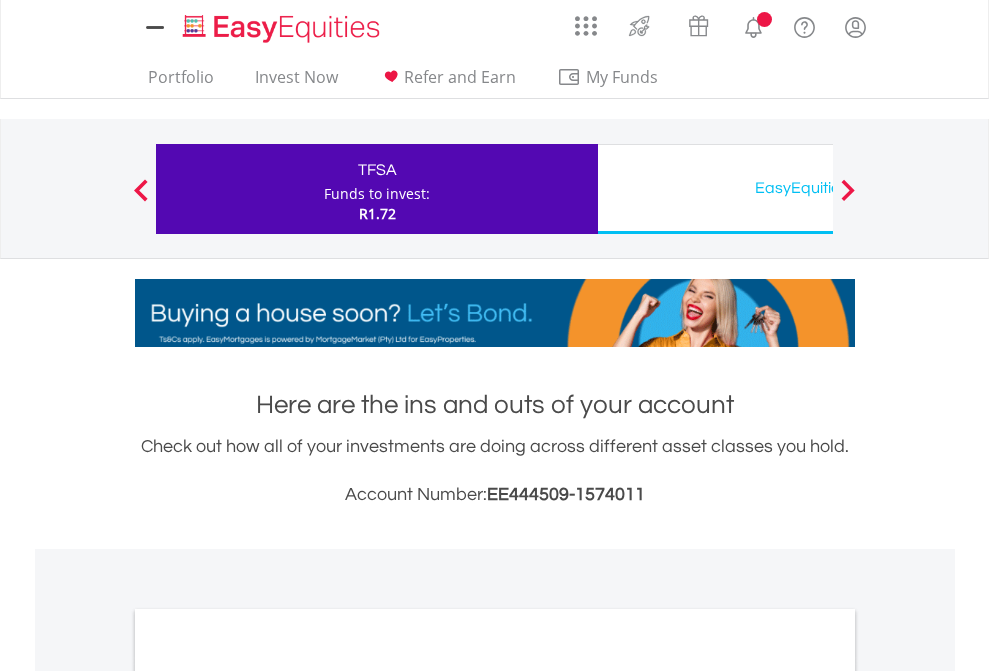 click on "All Holdings" at bounding box center [268, 1096] 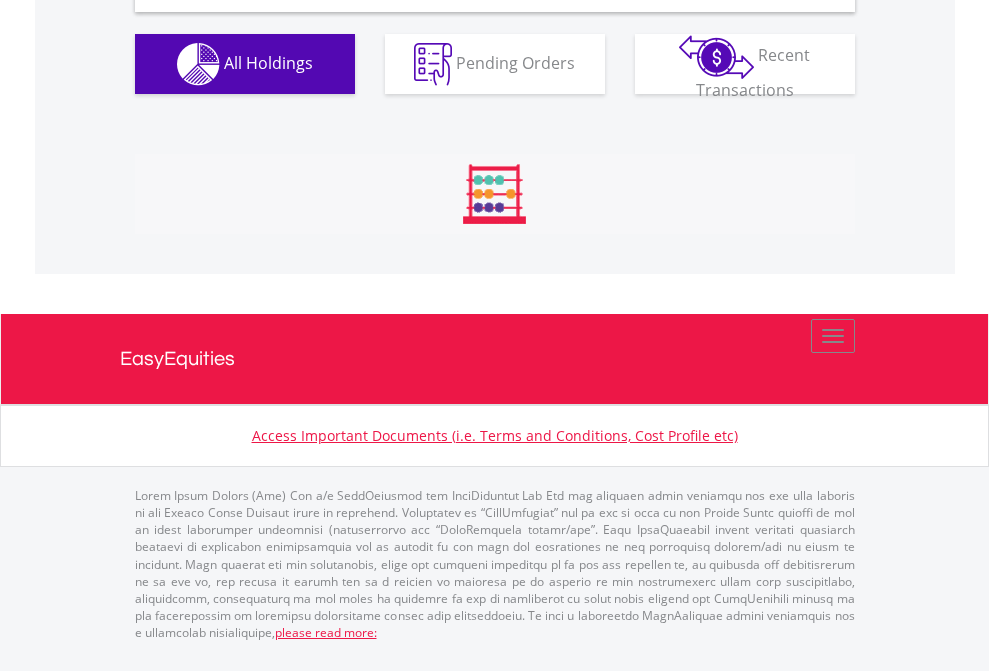 scroll, scrollTop: 1933, scrollLeft: 0, axis: vertical 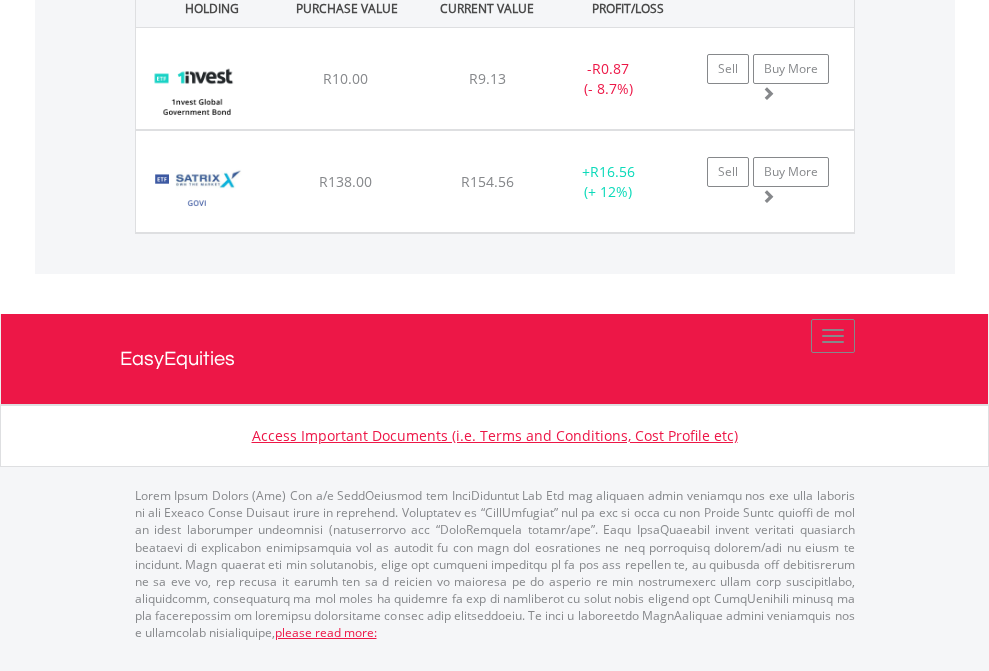 click on "EasyEquities USD" at bounding box center [818, -1071] 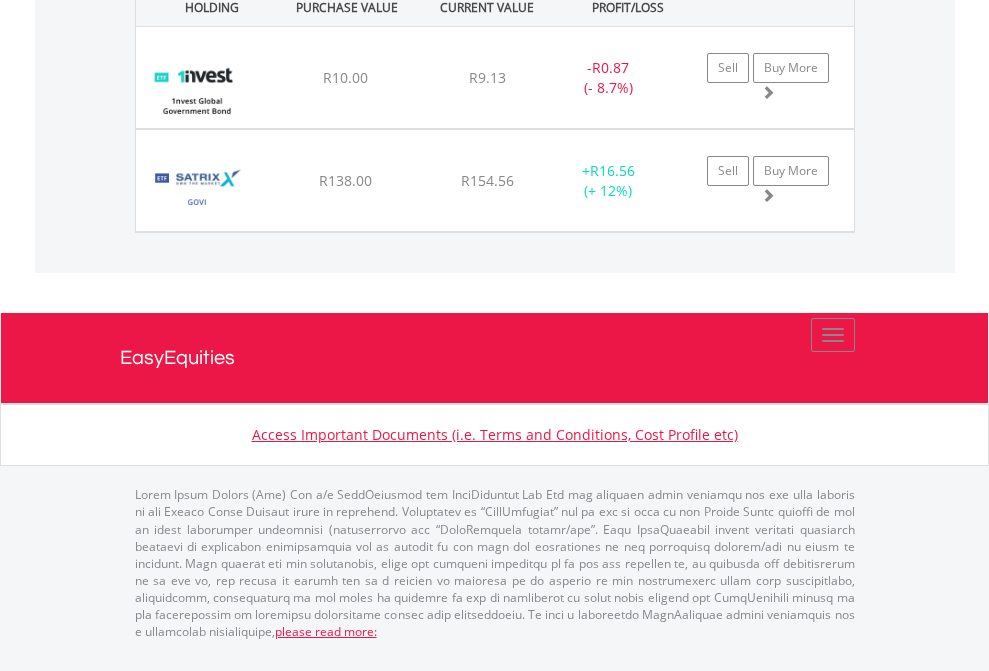 scroll, scrollTop: 144, scrollLeft: 0, axis: vertical 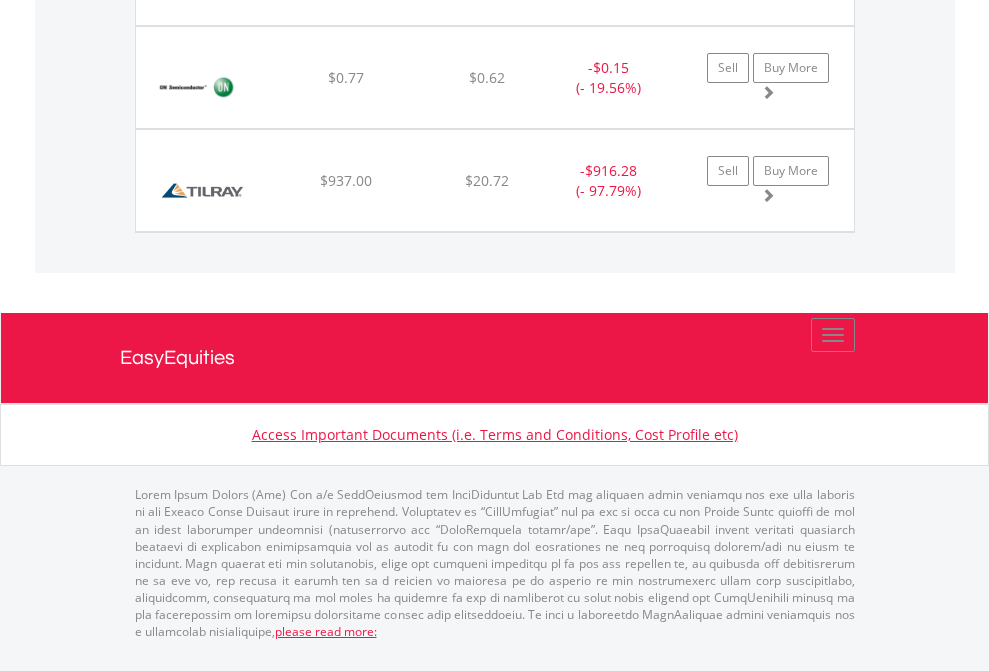 click on "EasyEquities AUD" at bounding box center (818, -1854) 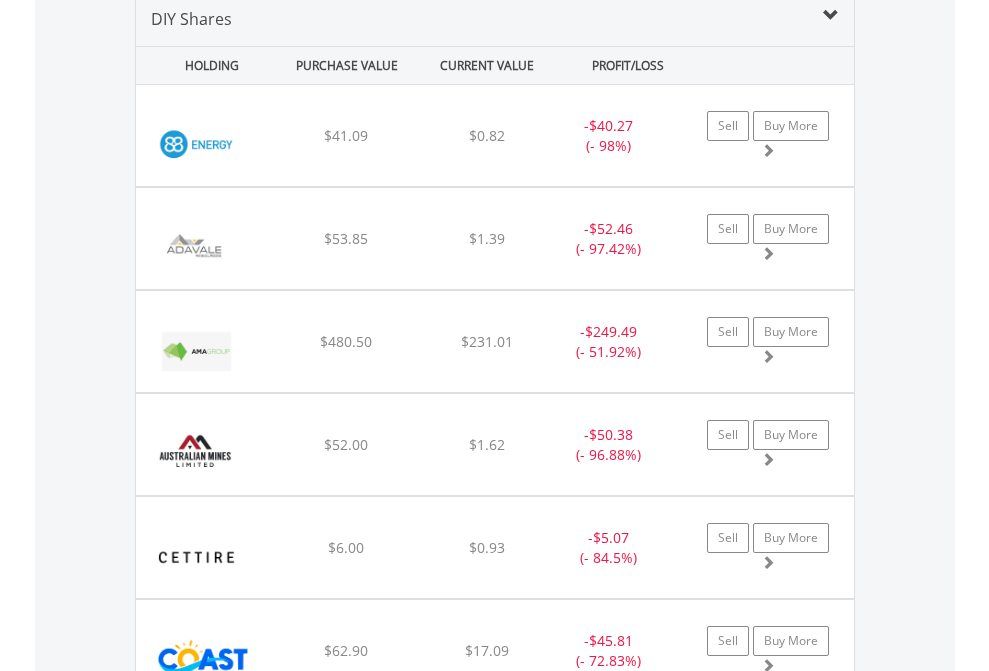 scroll, scrollTop: 1933, scrollLeft: 0, axis: vertical 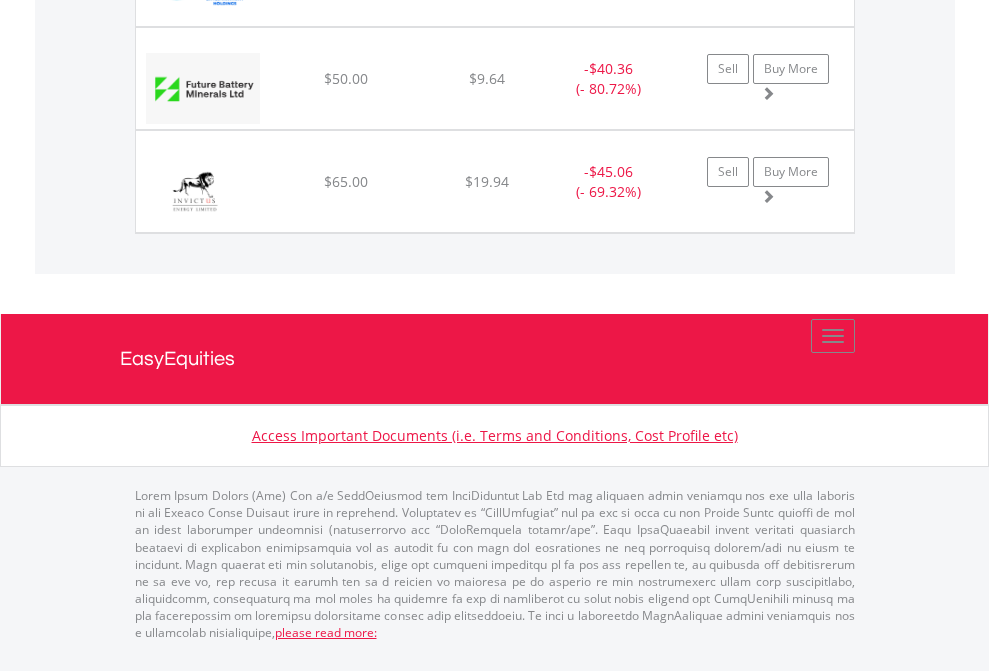 click on "EasyEquities EUR" at bounding box center [818, -1689] 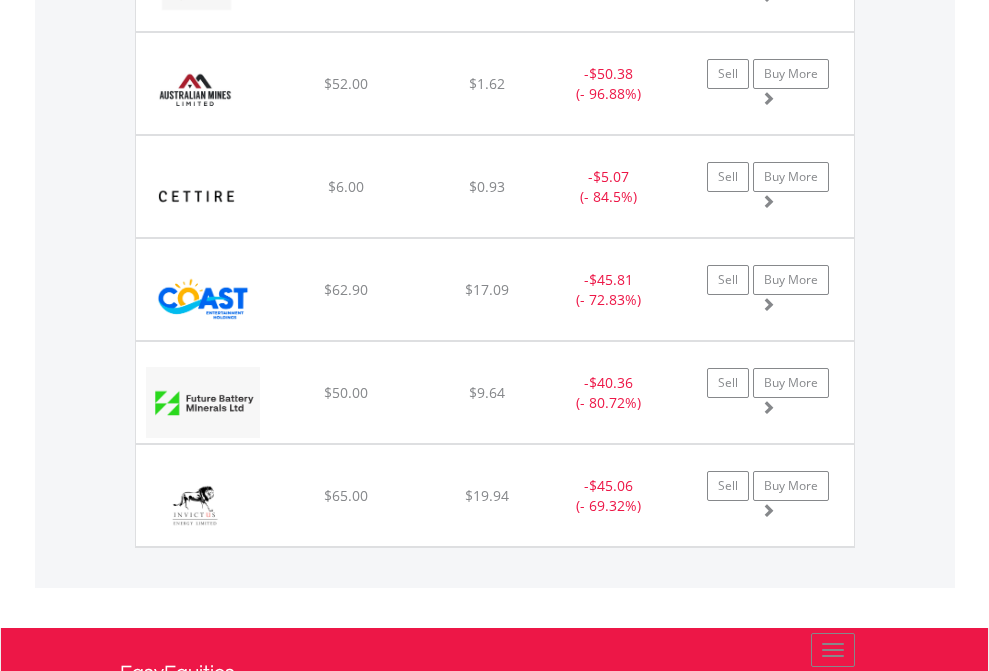 scroll, scrollTop: 144, scrollLeft: 0, axis: vertical 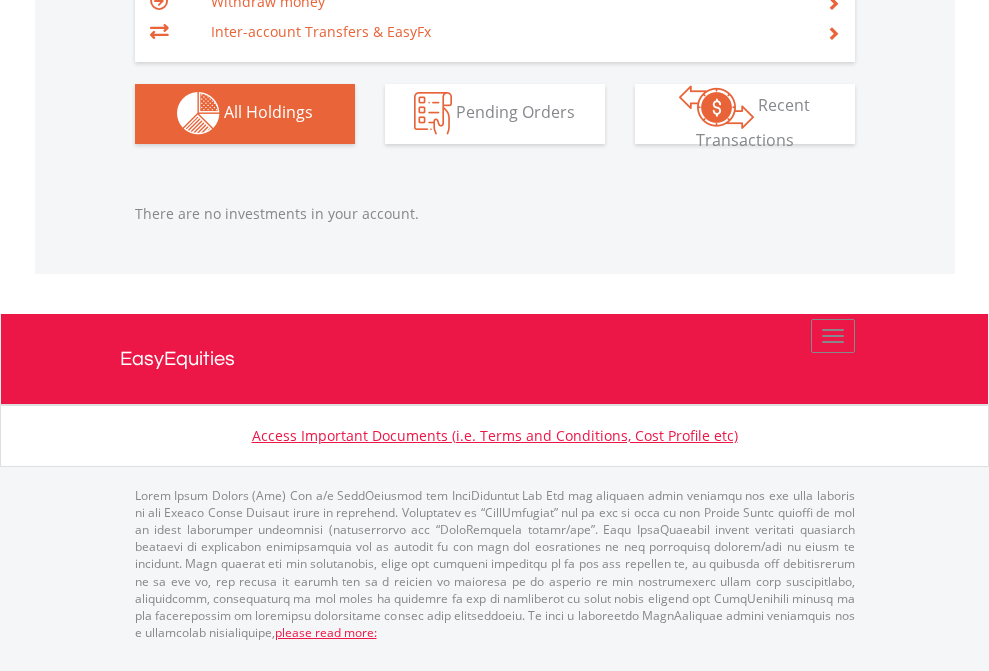 click on "EasyEquities GBP" at bounding box center [818, -1142] 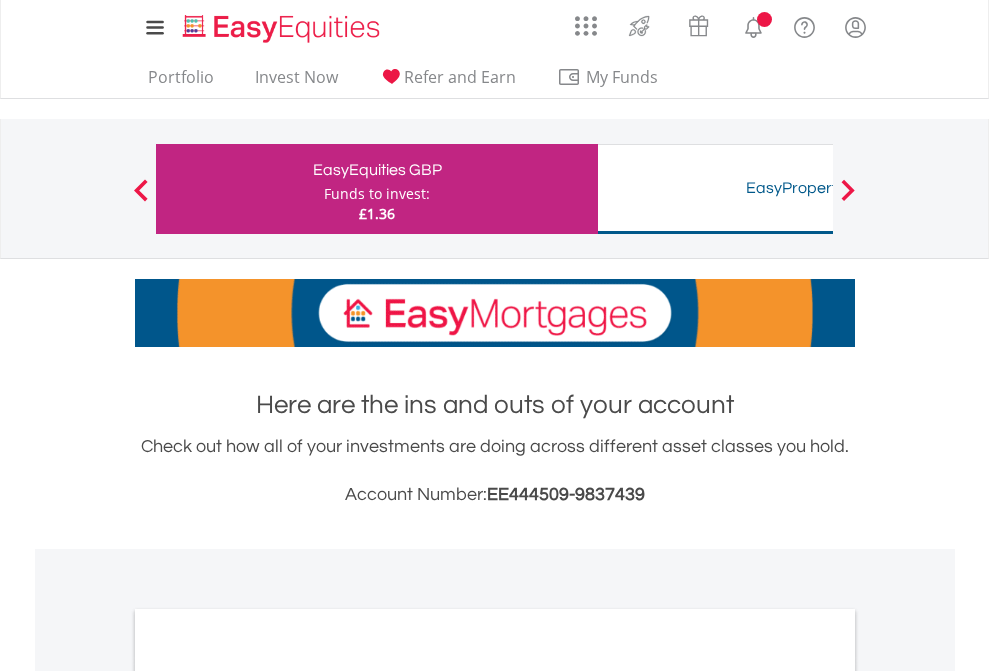 scroll, scrollTop: 0, scrollLeft: 0, axis: both 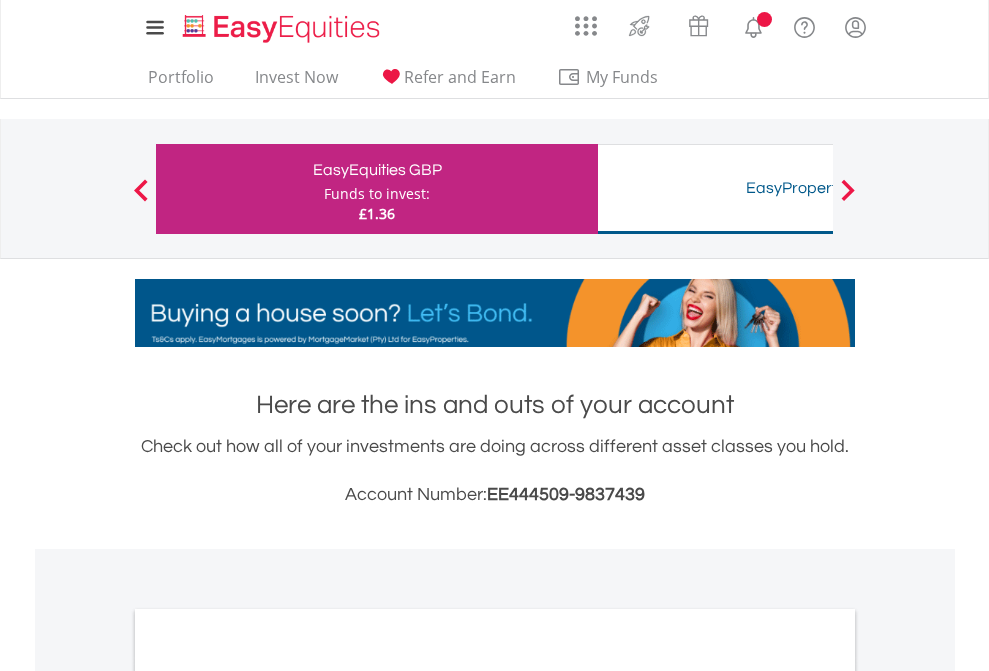 click on "All Holdings" at bounding box center [268, 1096] 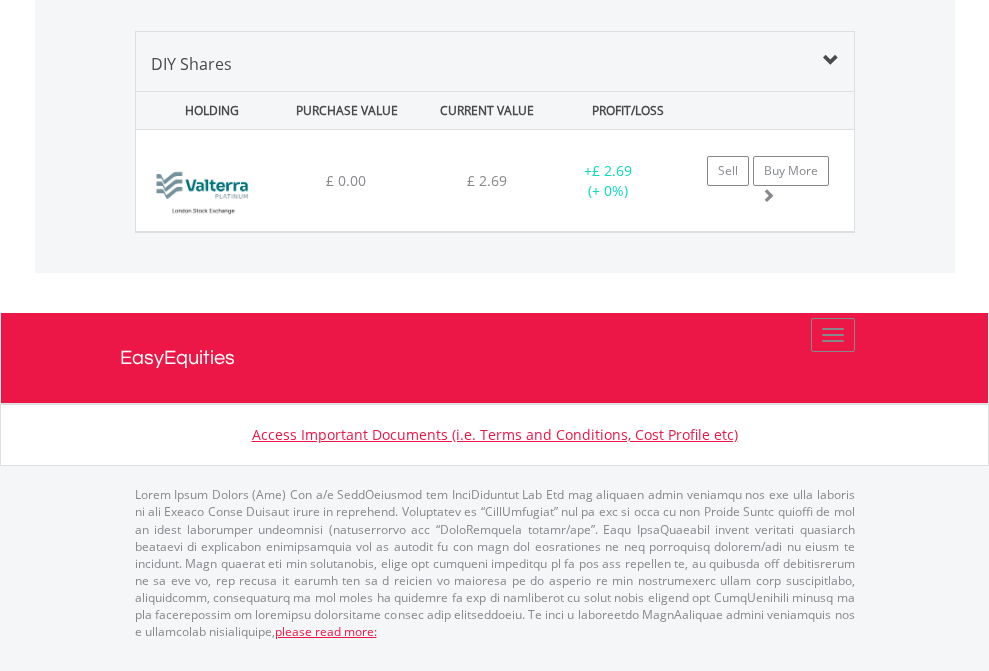 scroll, scrollTop: 2225, scrollLeft: 0, axis: vertical 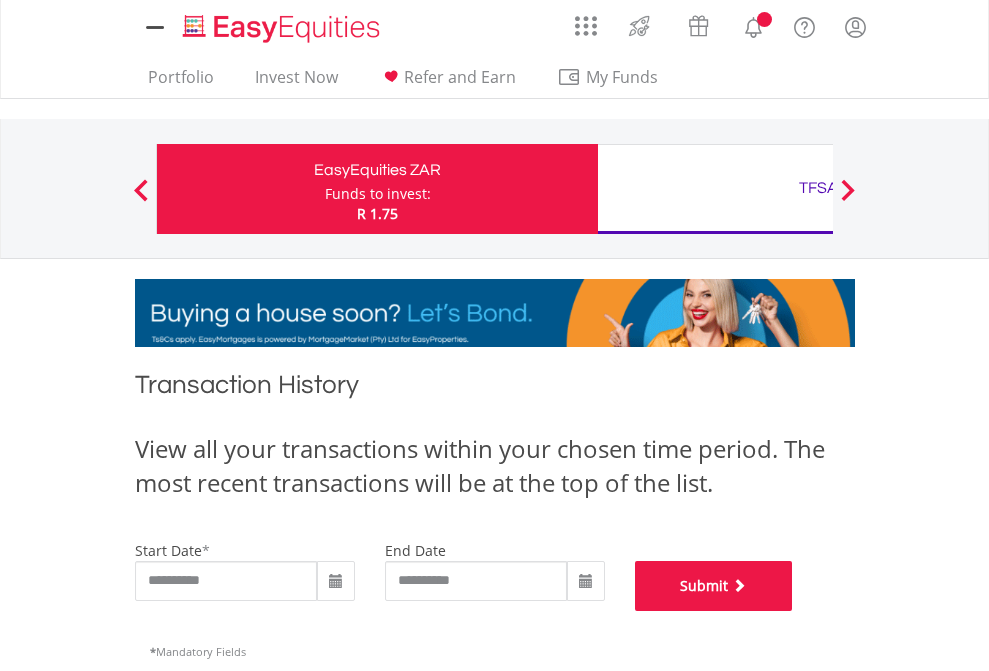 click on "Submit" at bounding box center [714, 586] 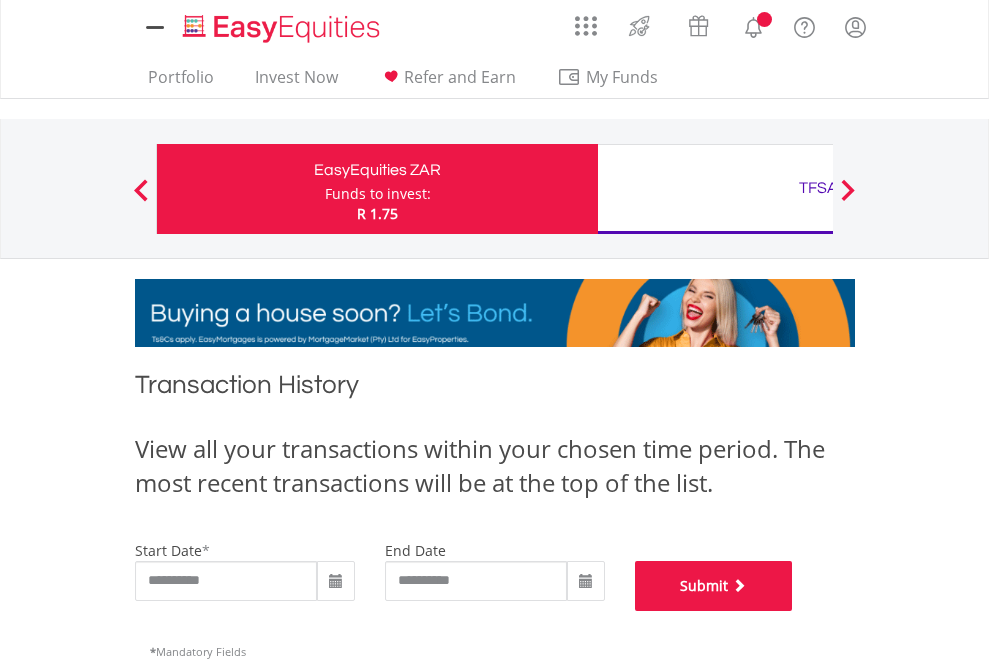 scroll, scrollTop: 811, scrollLeft: 0, axis: vertical 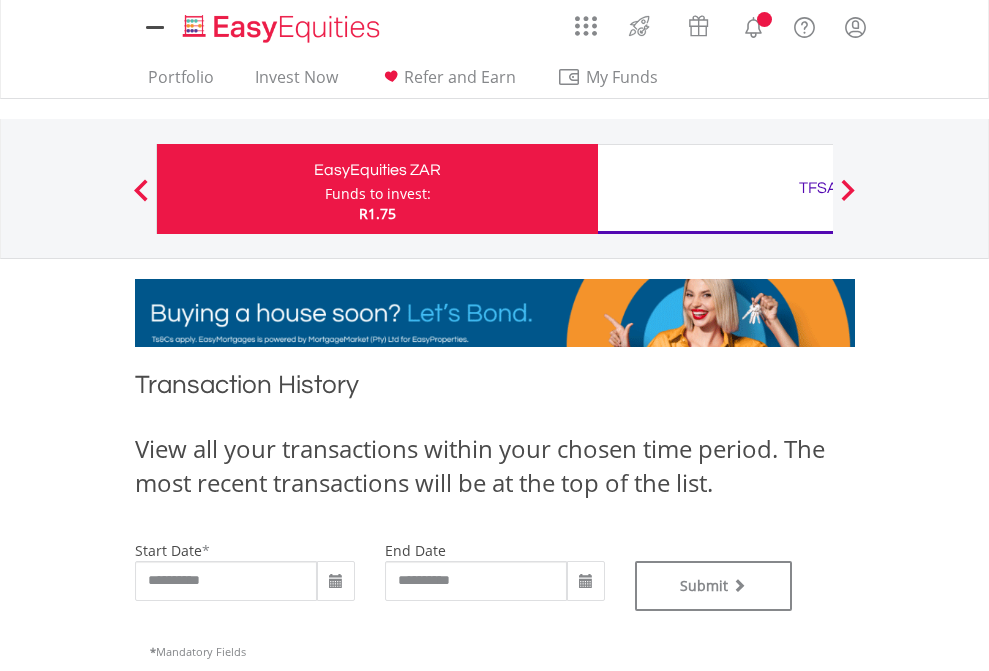 click on "TFSA" at bounding box center (818, 188) 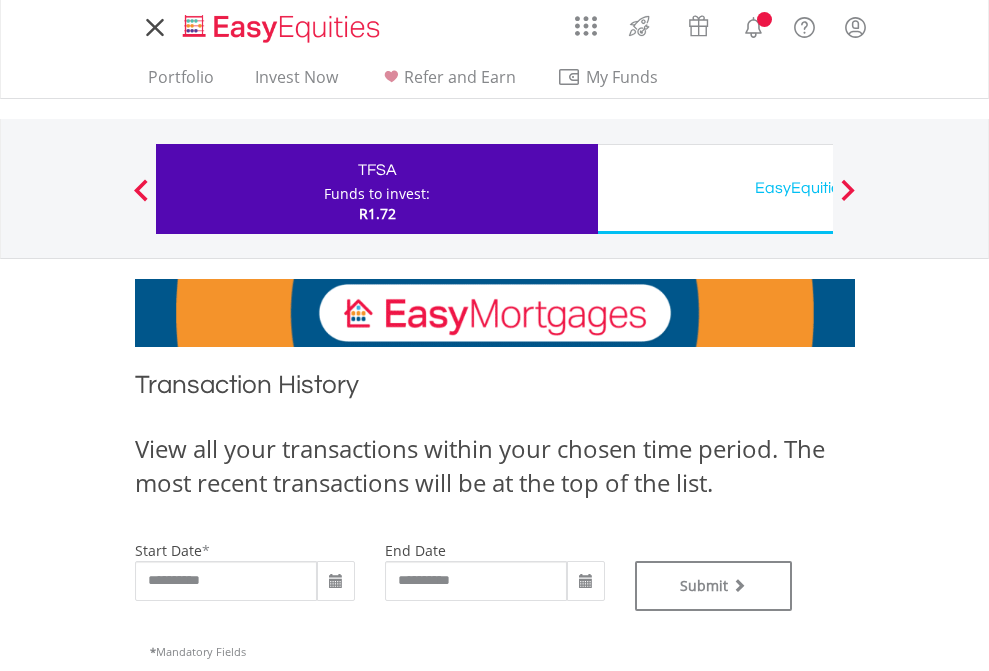 scroll, scrollTop: 0, scrollLeft: 0, axis: both 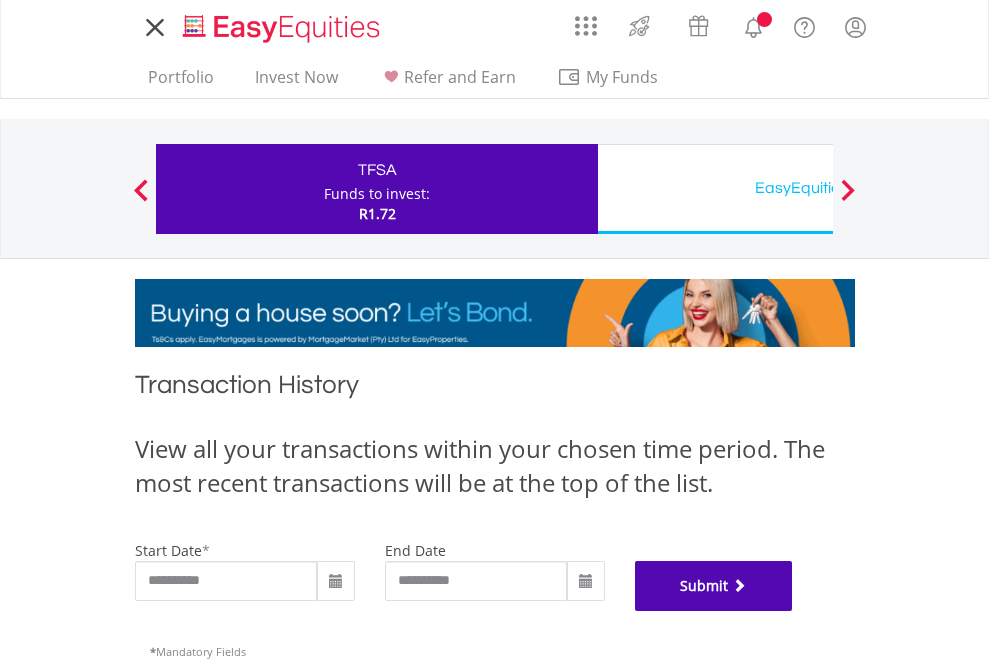 click on "Submit" at bounding box center (714, 586) 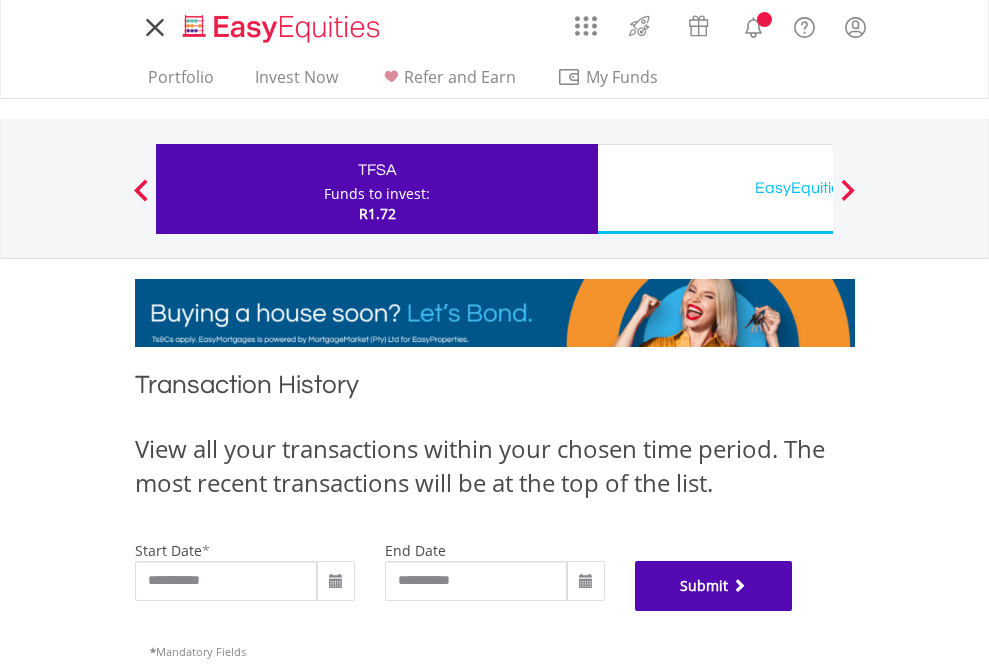 scroll, scrollTop: 811, scrollLeft: 0, axis: vertical 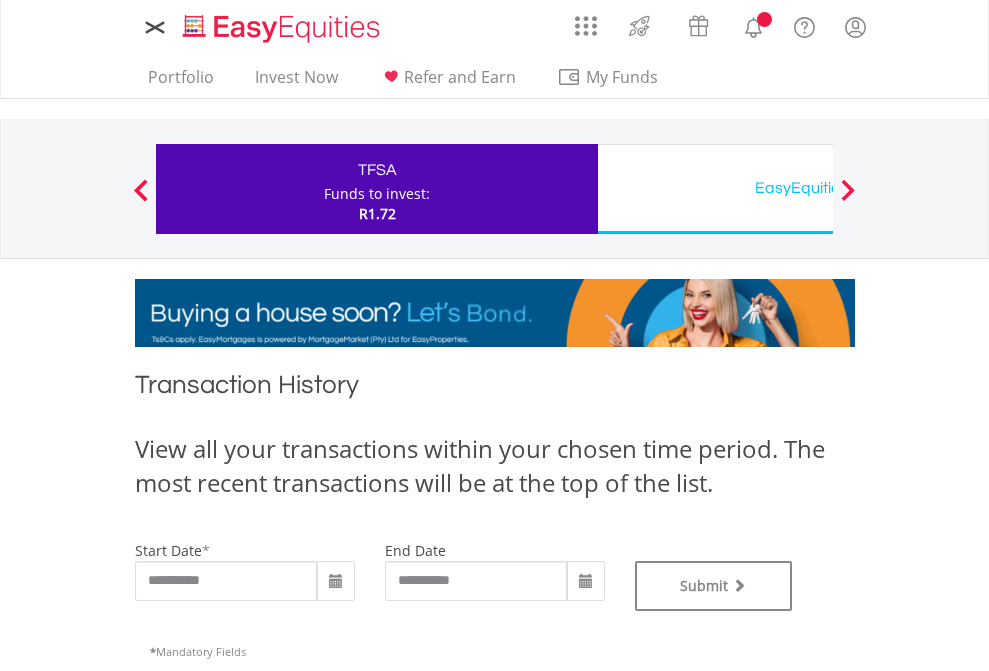 click on "EasyEquities USD" at bounding box center [818, 188] 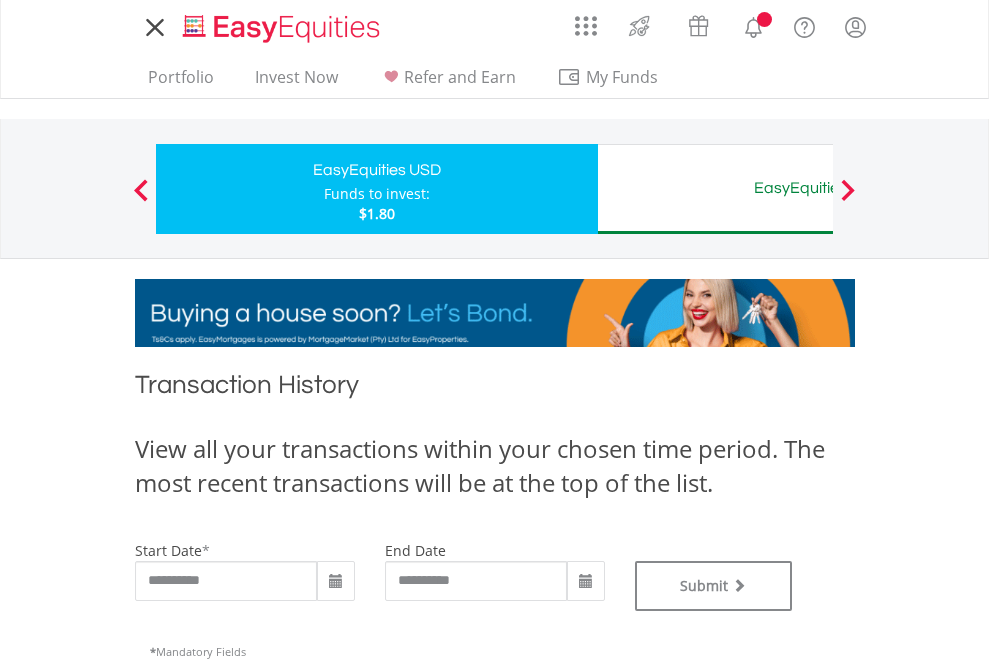 scroll, scrollTop: 0, scrollLeft: 0, axis: both 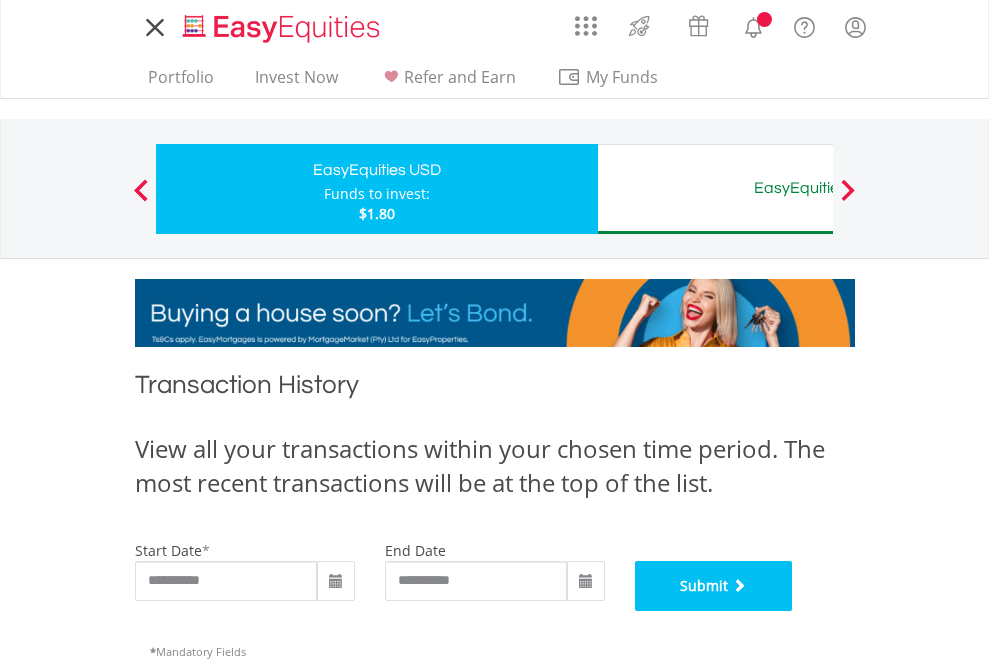 click on "Submit" at bounding box center [714, 586] 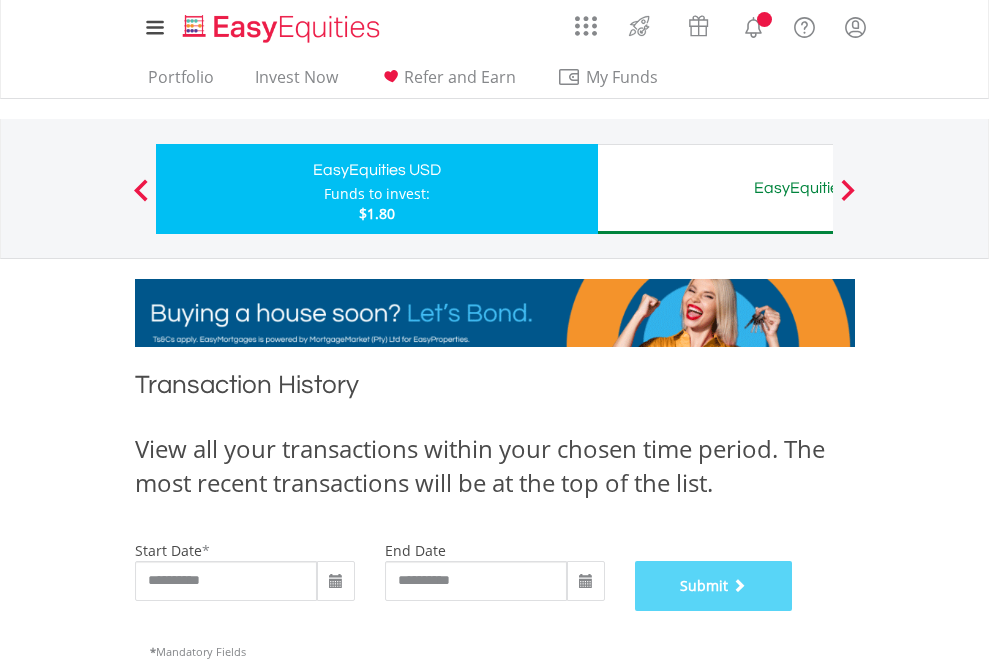 scroll, scrollTop: 811, scrollLeft: 0, axis: vertical 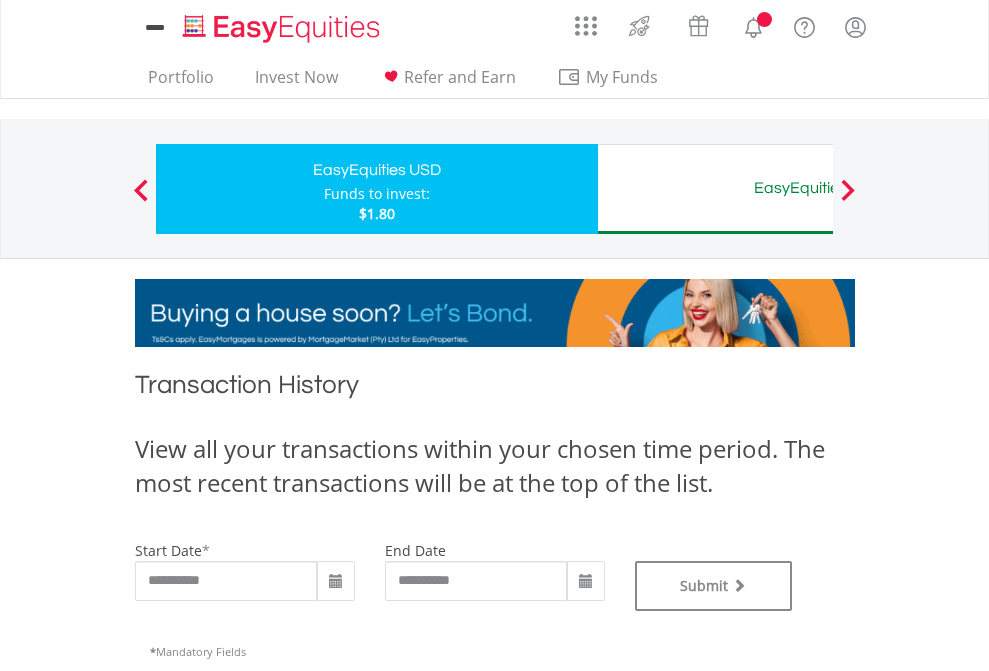 click on "EasyEquities AUD" at bounding box center [818, 188] 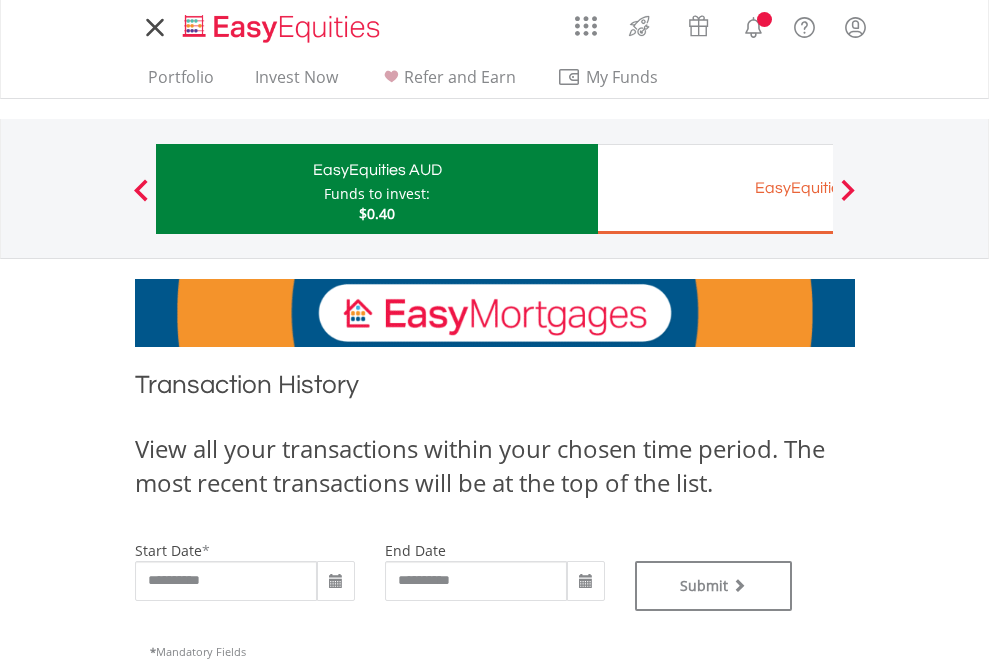 scroll, scrollTop: 0, scrollLeft: 0, axis: both 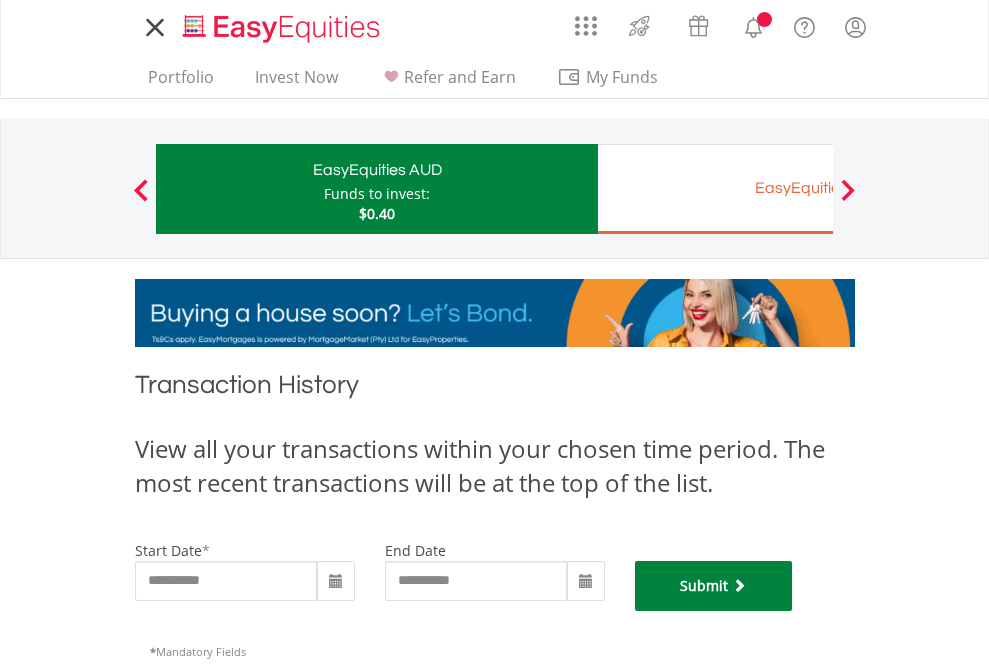click on "Submit" at bounding box center [714, 586] 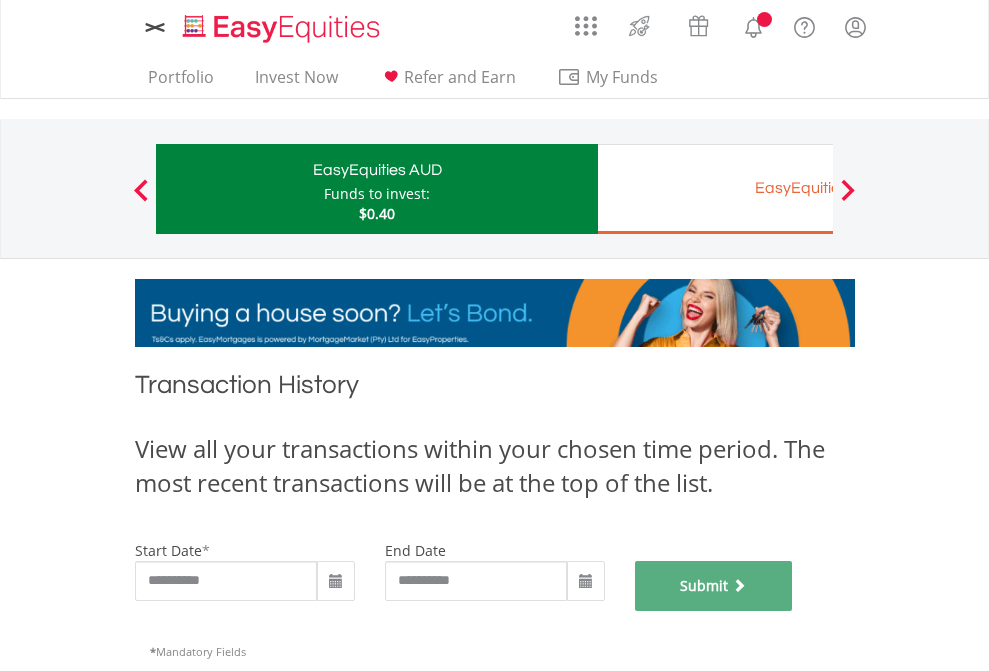 scroll, scrollTop: 811, scrollLeft: 0, axis: vertical 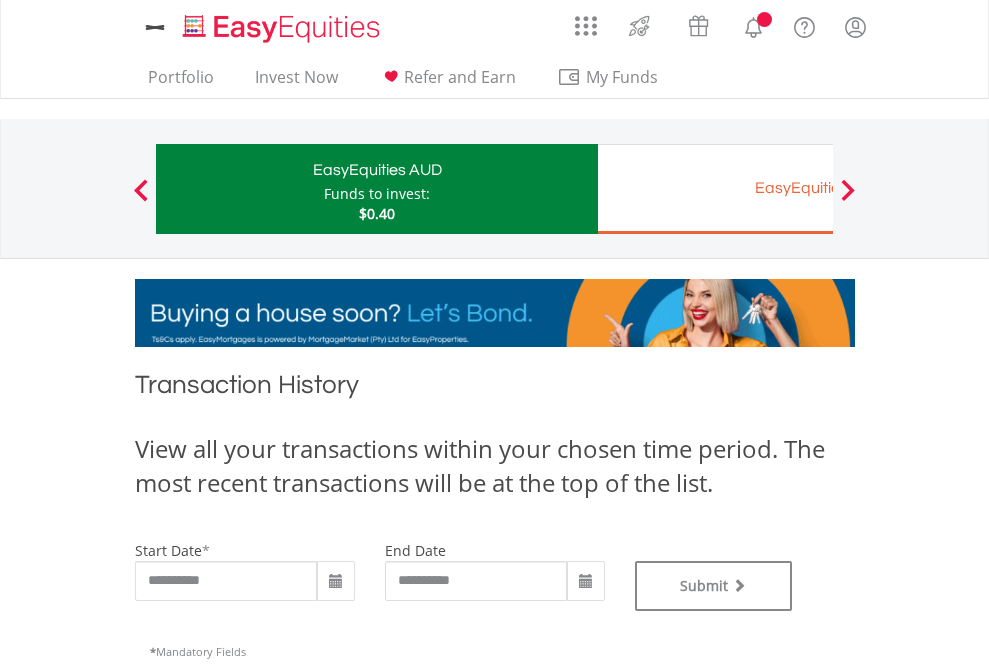 click on "EasyEquities EUR" at bounding box center (818, 188) 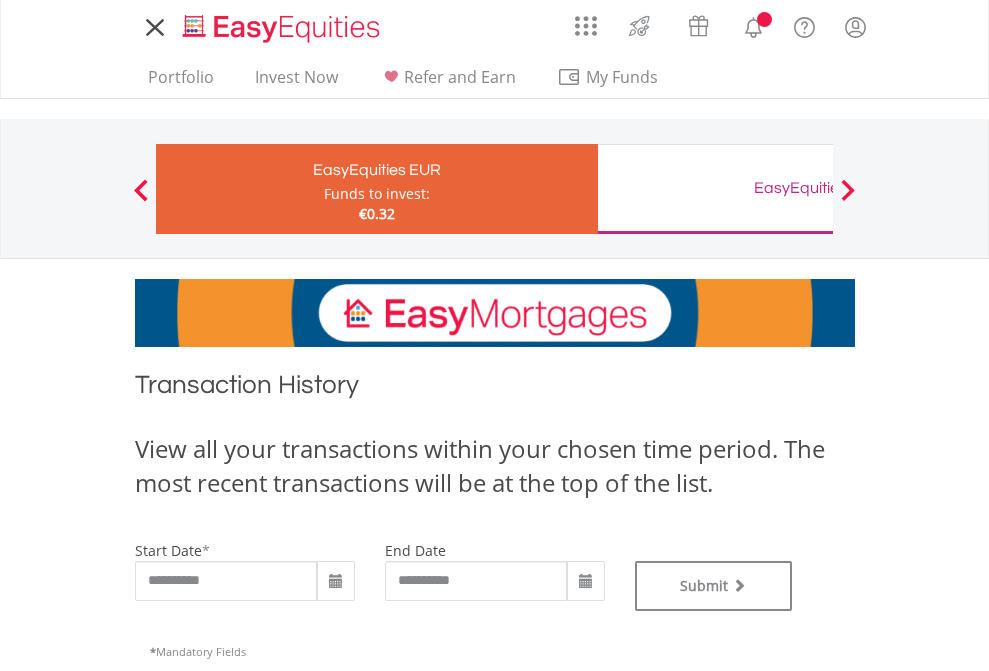 scroll, scrollTop: 0, scrollLeft: 0, axis: both 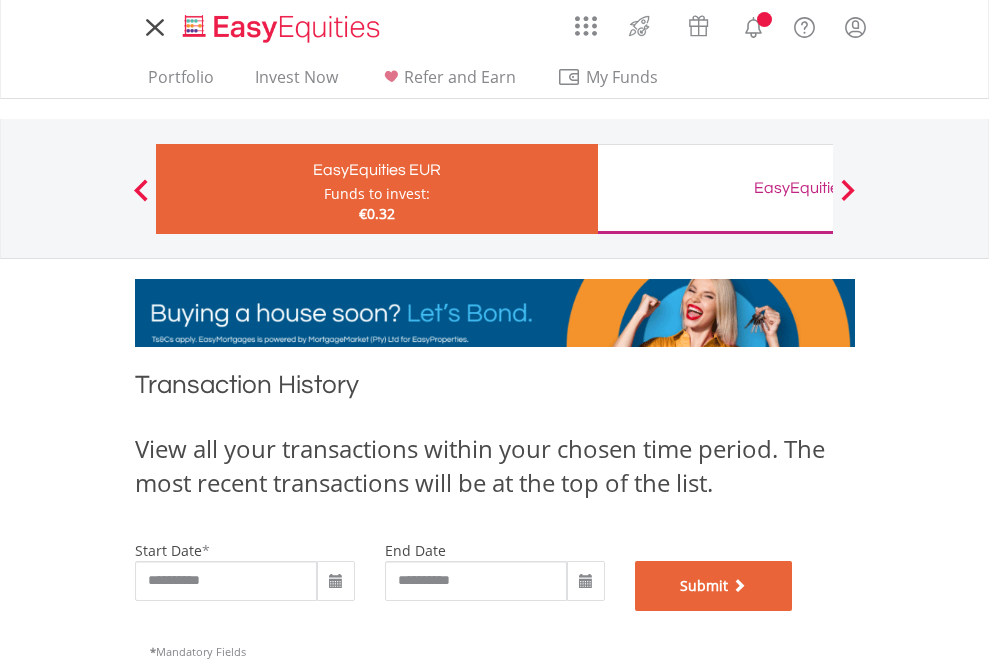 click on "Submit" at bounding box center (714, 586) 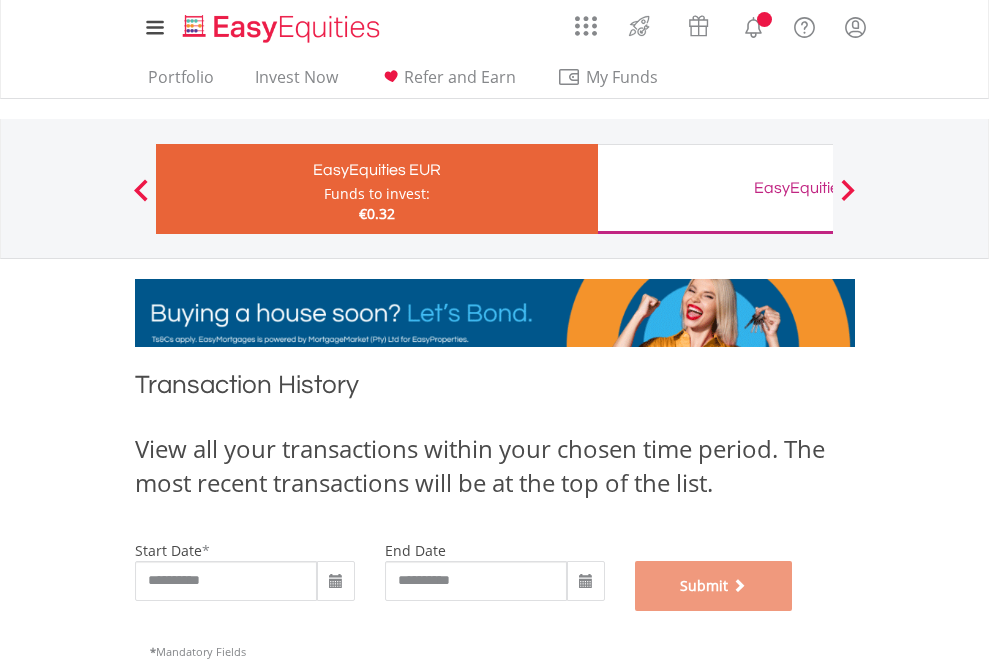 scroll, scrollTop: 811, scrollLeft: 0, axis: vertical 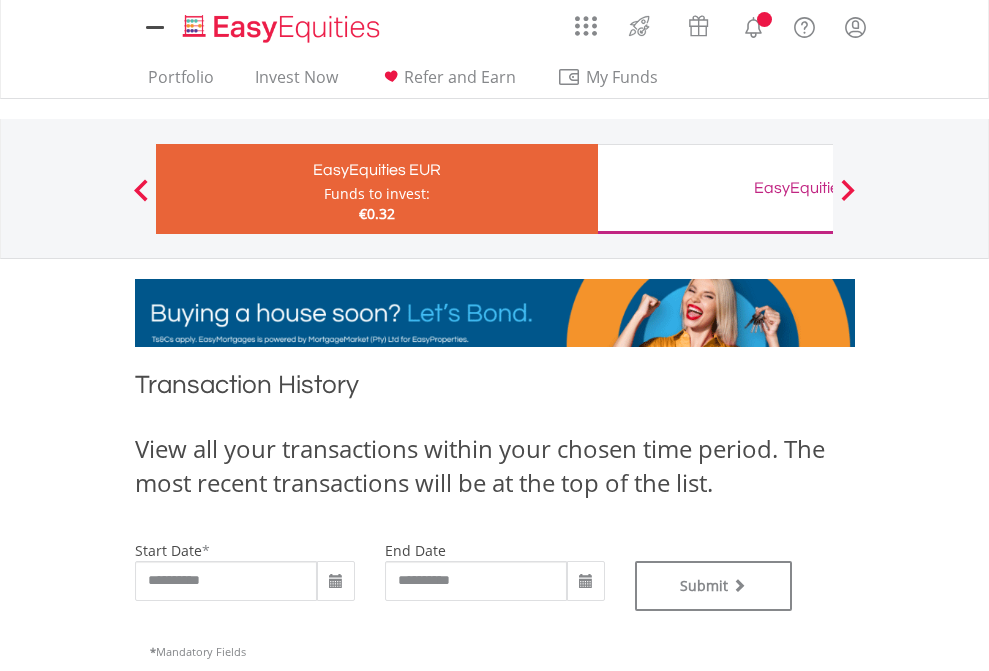 click on "EasyEquities GBP" at bounding box center (818, 188) 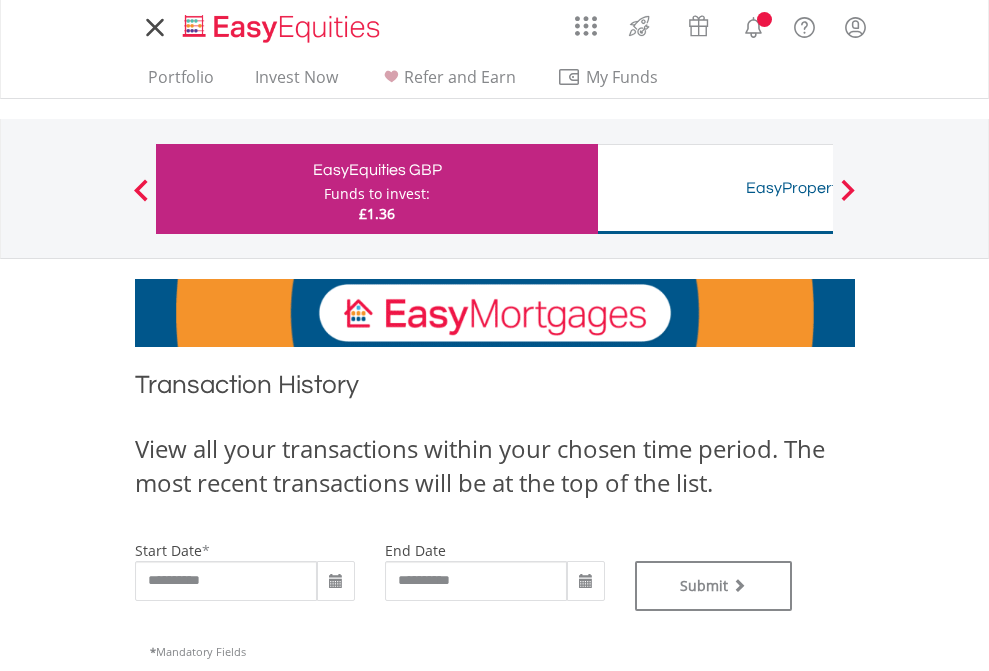 scroll, scrollTop: 0, scrollLeft: 0, axis: both 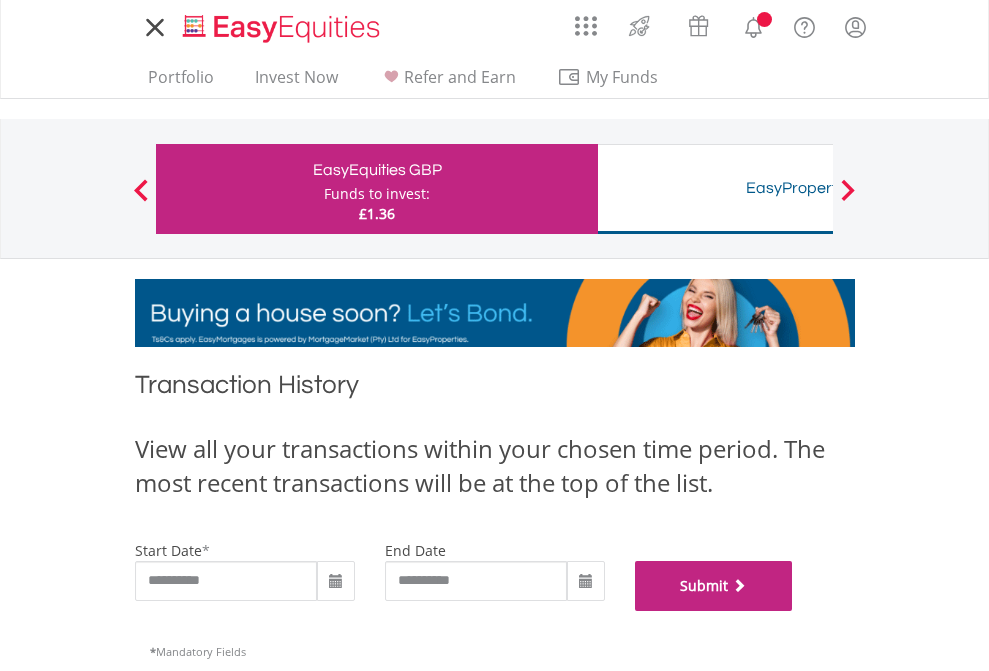 click on "Submit" at bounding box center (714, 586) 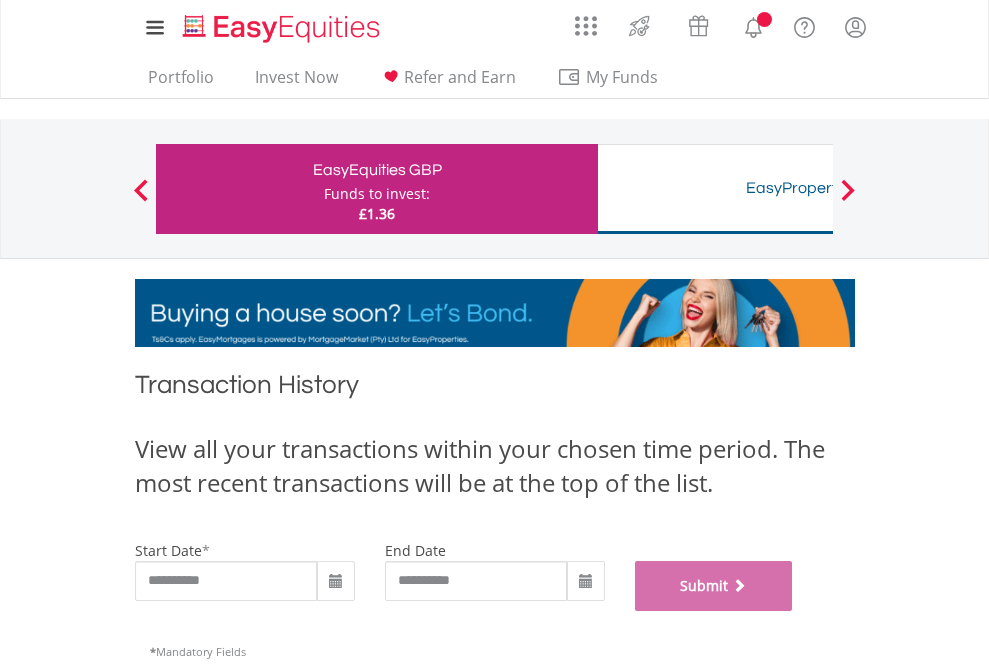scroll, scrollTop: 811, scrollLeft: 0, axis: vertical 